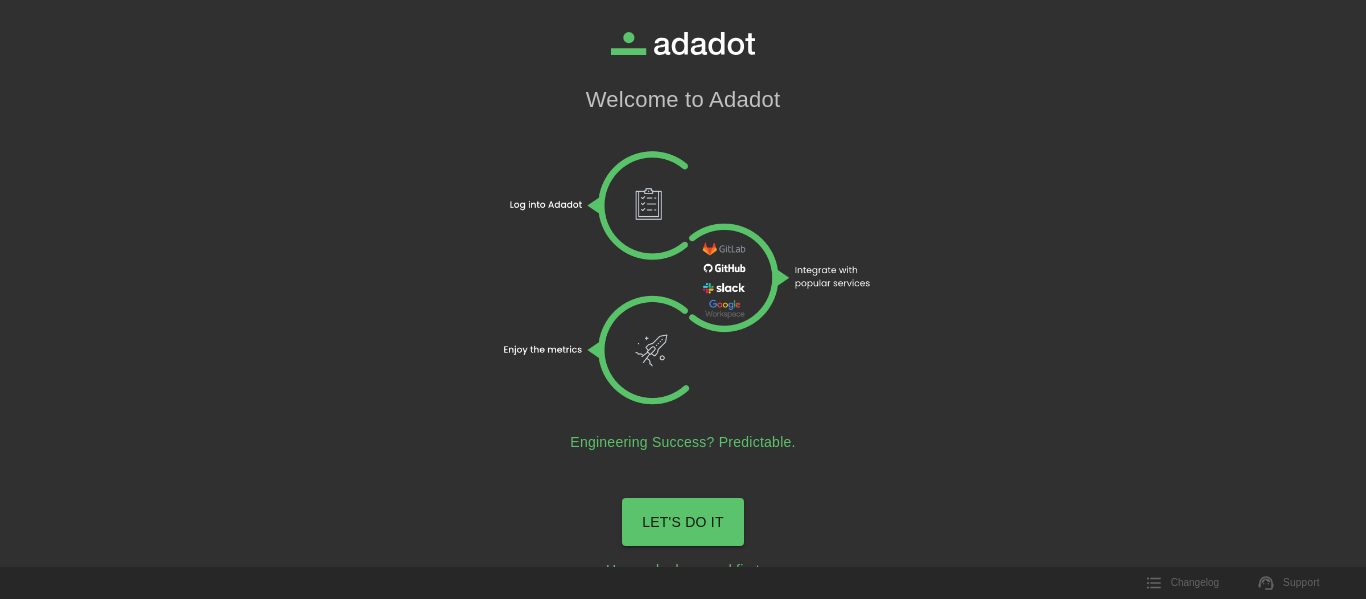 scroll, scrollTop: 0, scrollLeft: 0, axis: both 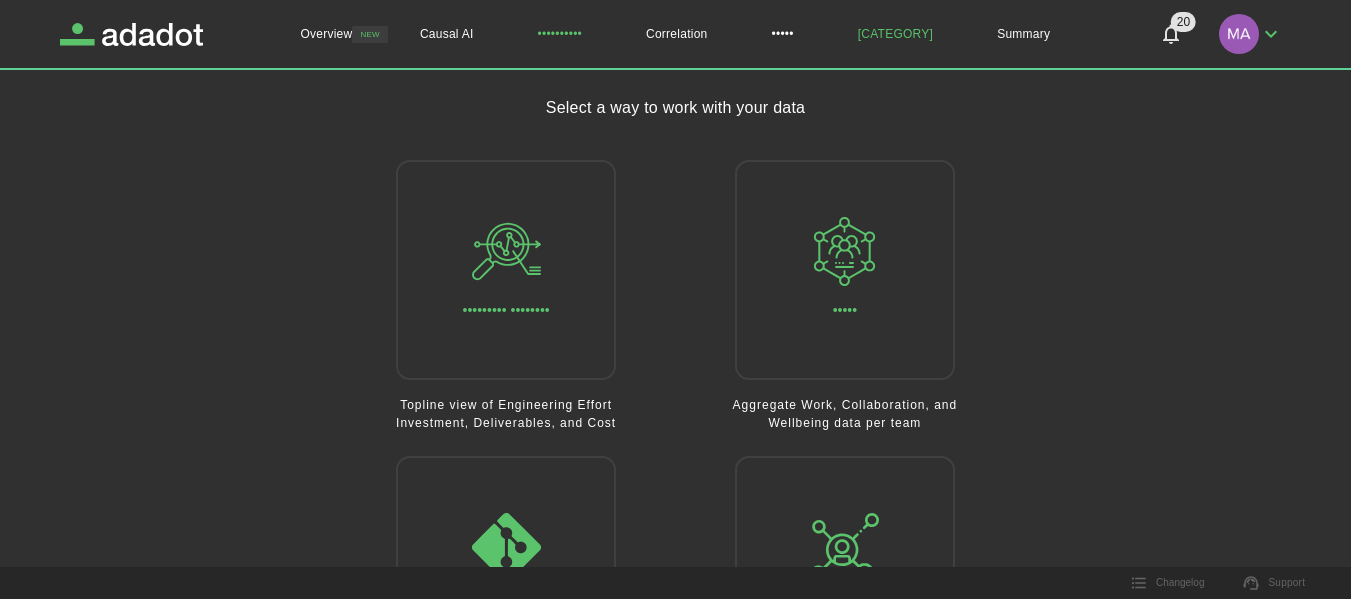 click on "[CATEGORY]" at bounding box center [895, 34] 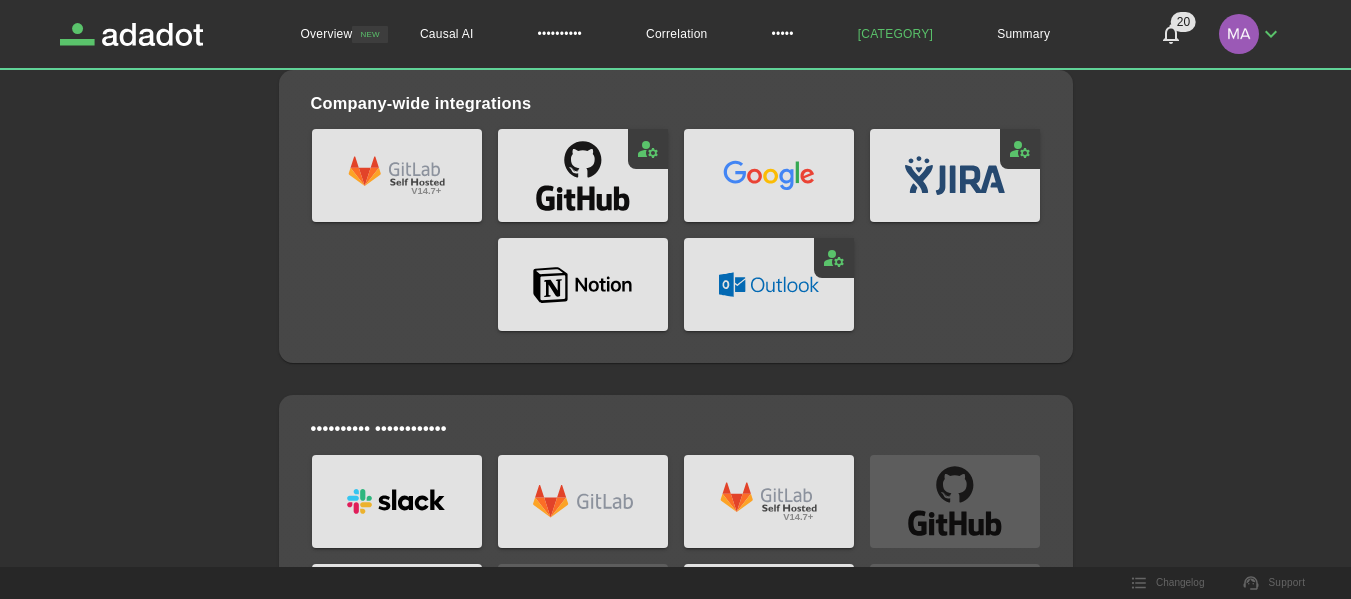 scroll, scrollTop: 0, scrollLeft: 0, axis: both 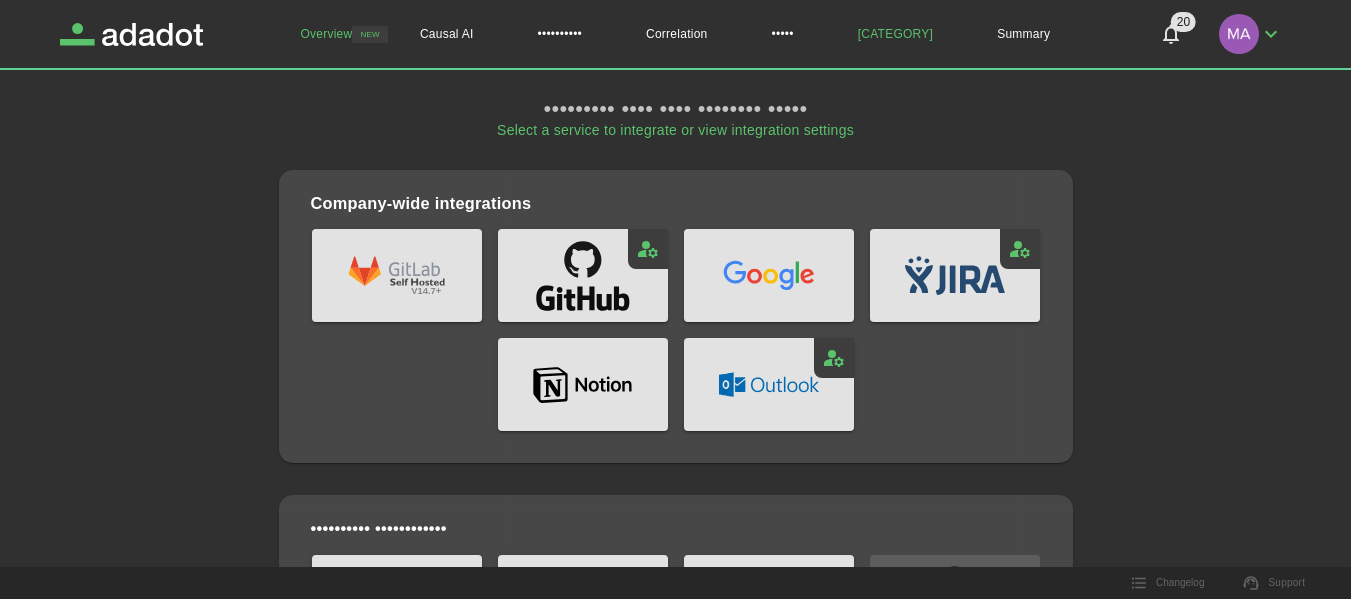click on "Overview" at bounding box center (326, 34) 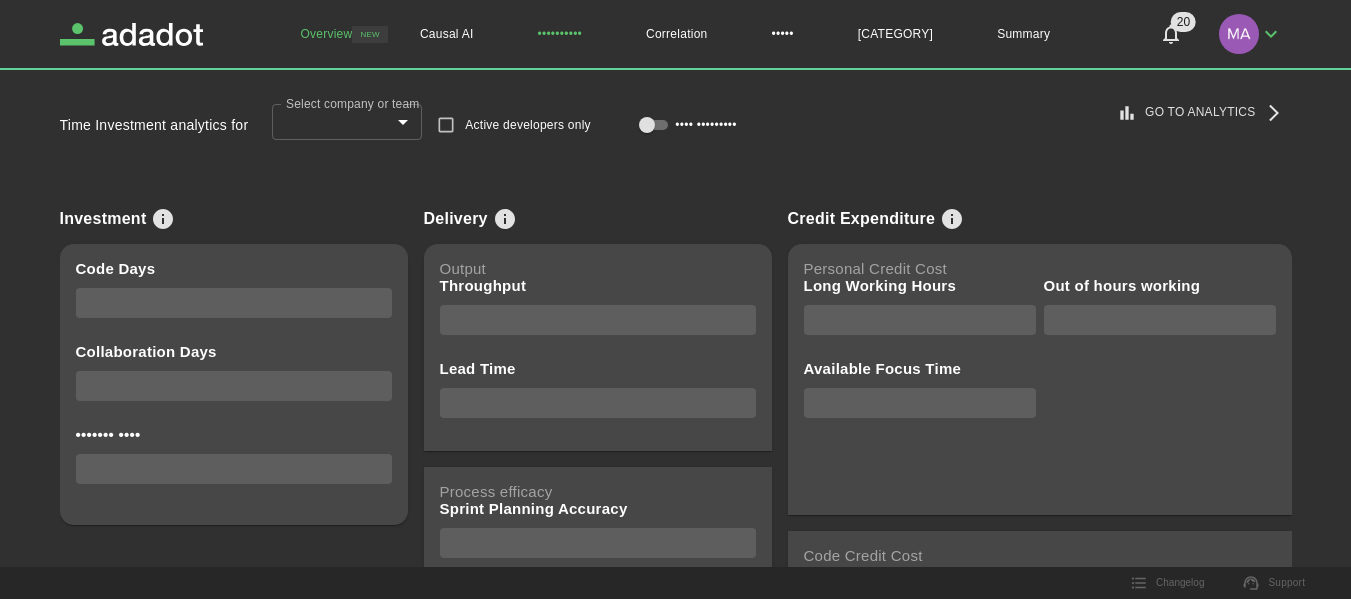 click on "••••••••••" at bounding box center [560, 34] 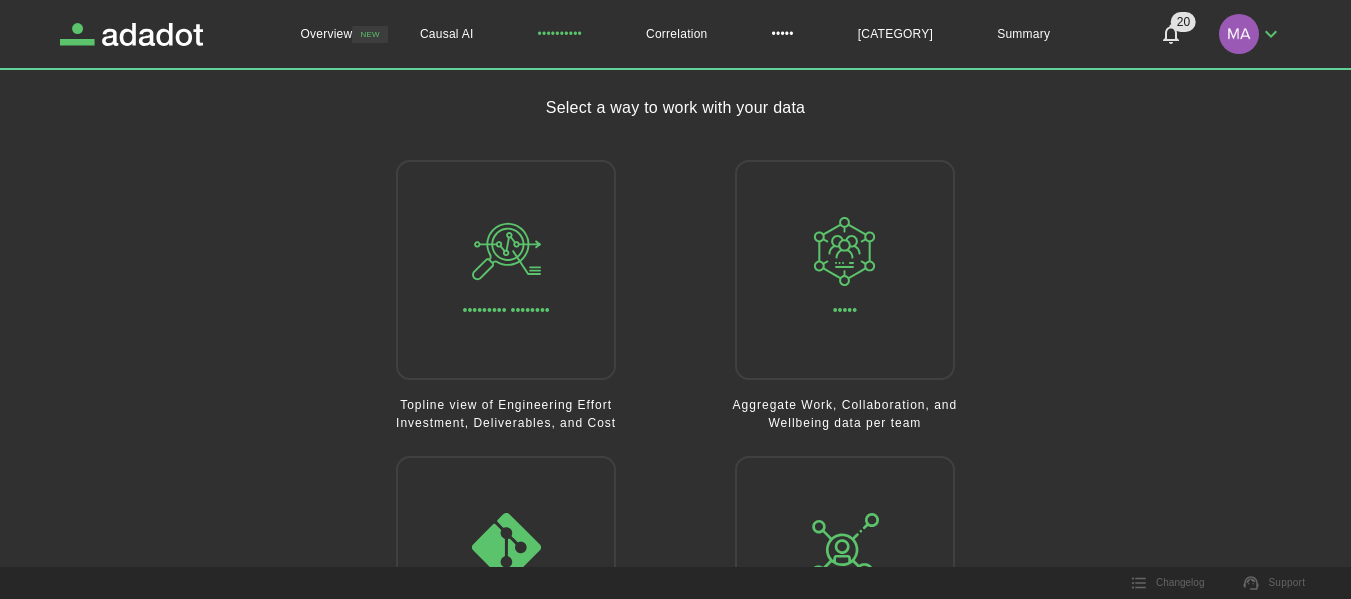 scroll, scrollTop: 153, scrollLeft: 0, axis: vertical 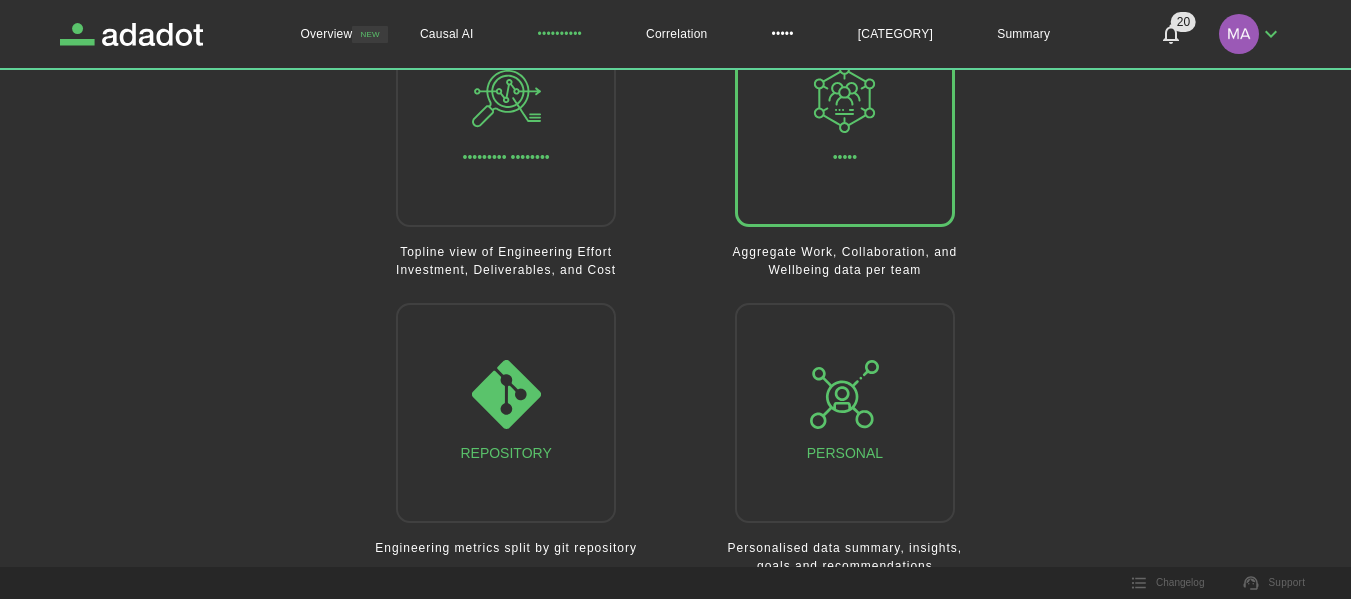 click on "•••••" at bounding box center [844, 117] 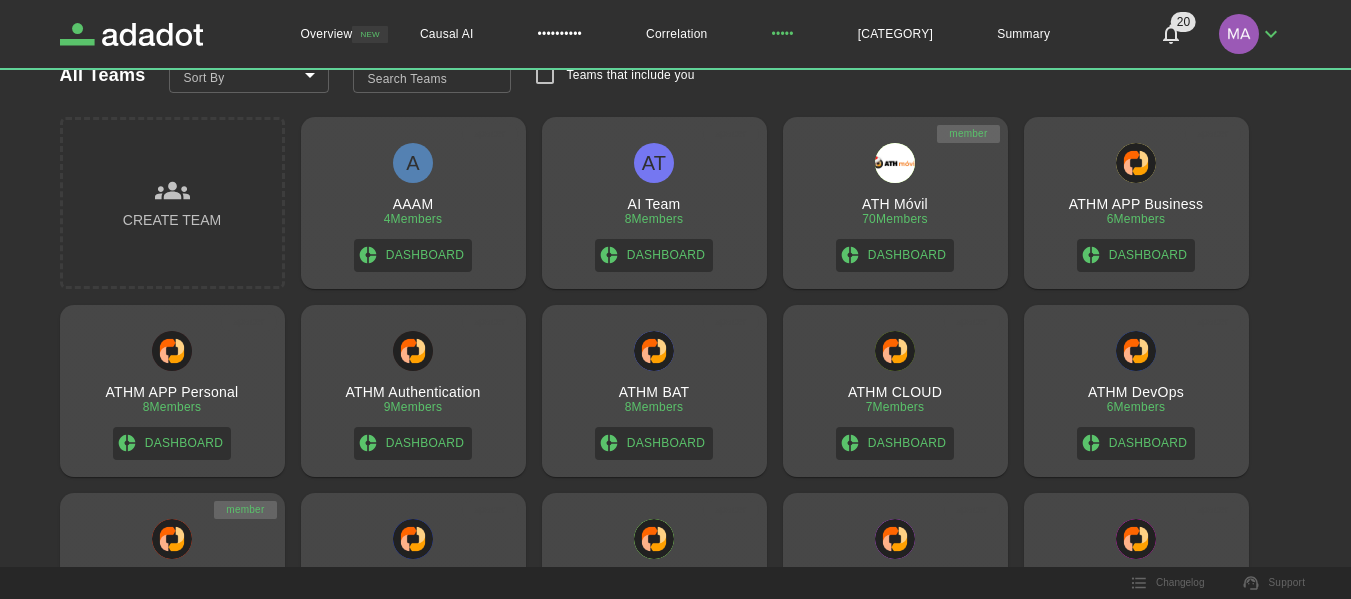 scroll, scrollTop: 0, scrollLeft: 0, axis: both 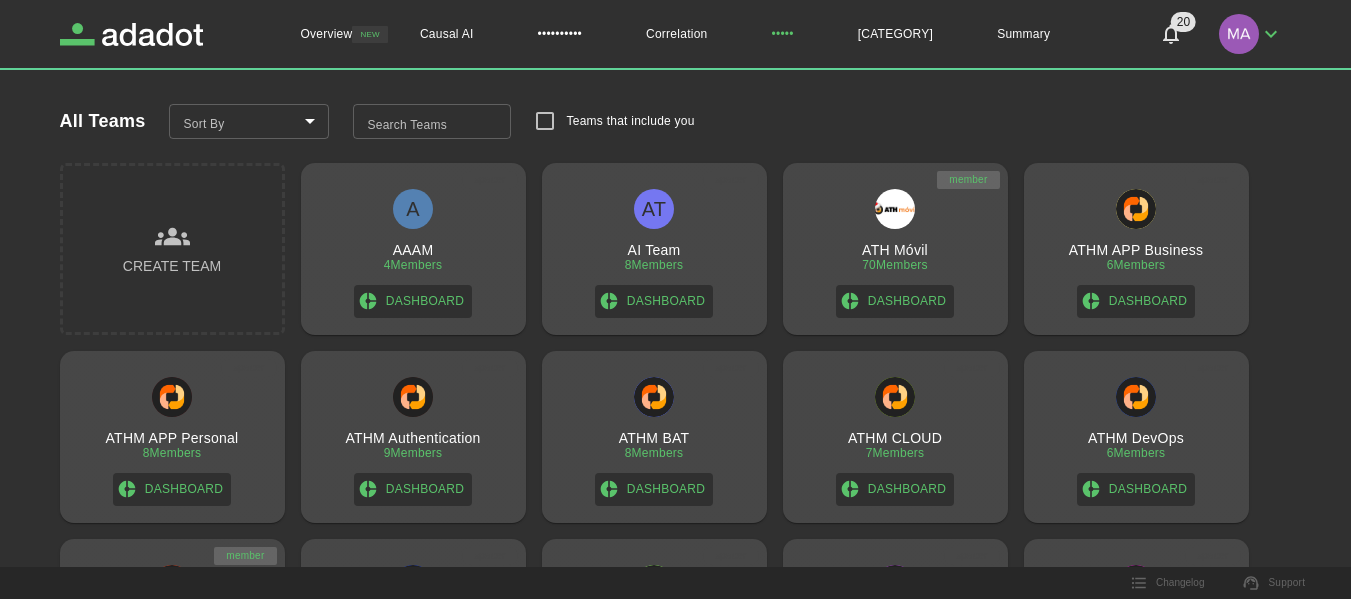 click on "All Teams Sort By ​ Sort By Search Teams Search Teams Teams that include you" at bounding box center (656, 101) 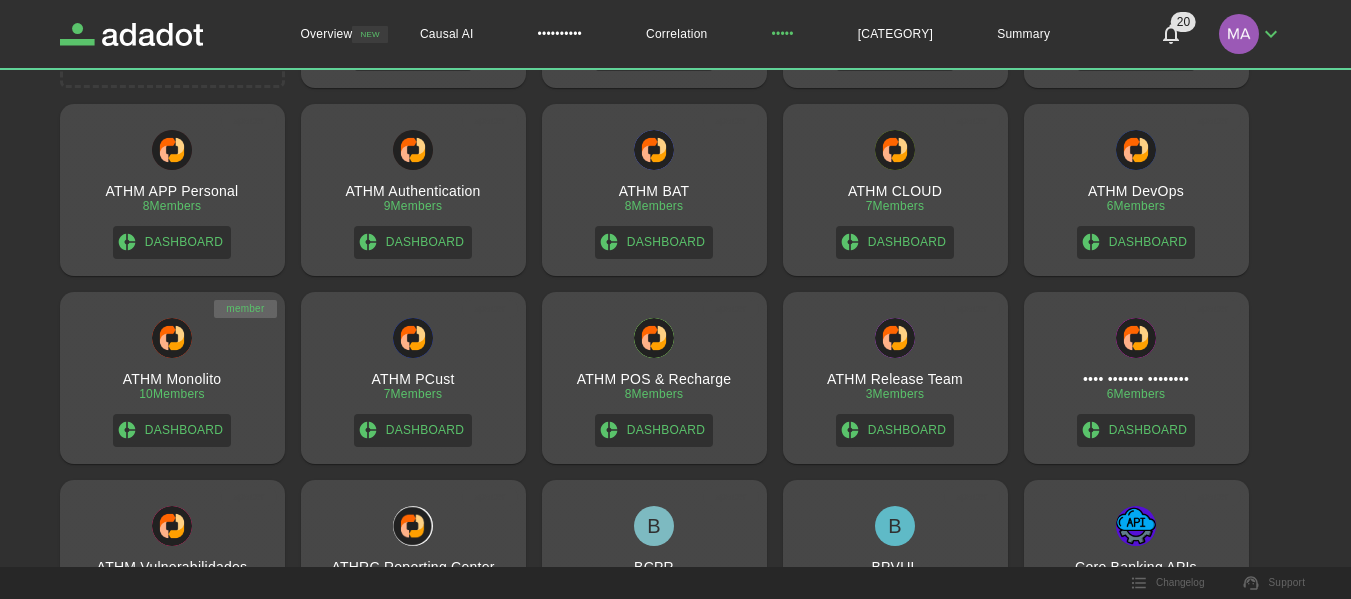 scroll, scrollTop: 300, scrollLeft: 0, axis: vertical 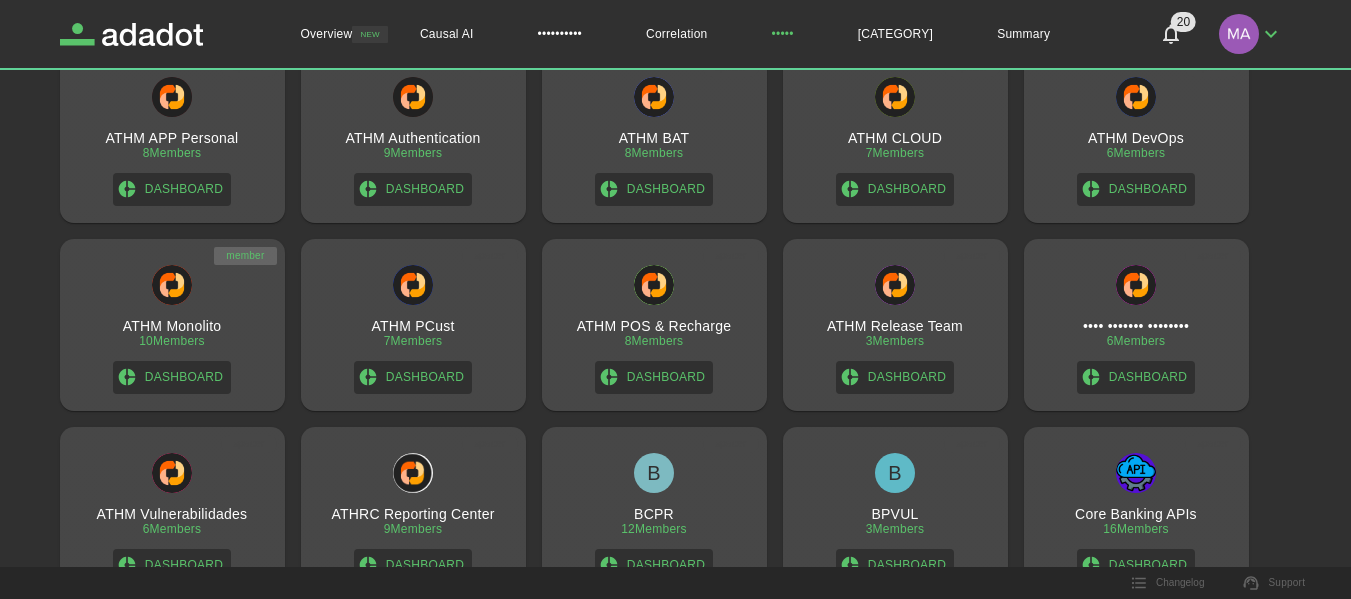 click on "ATHM Monolito" at bounding box center [172, 326] 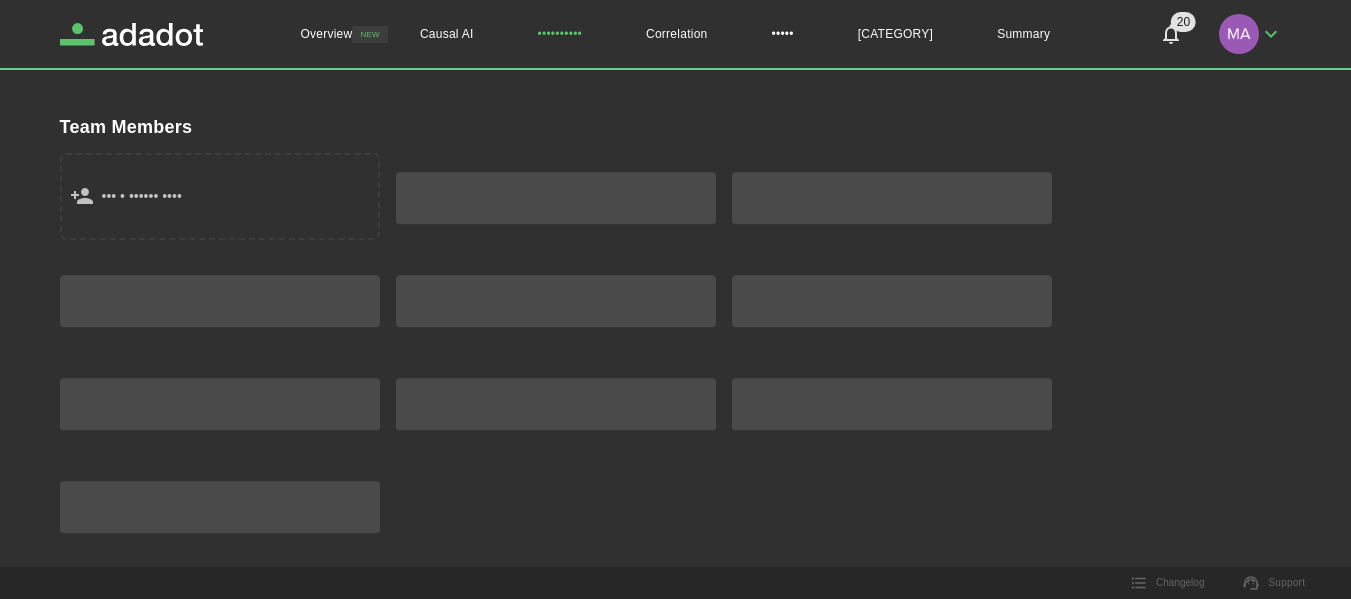 scroll, scrollTop: 232, scrollLeft: 0, axis: vertical 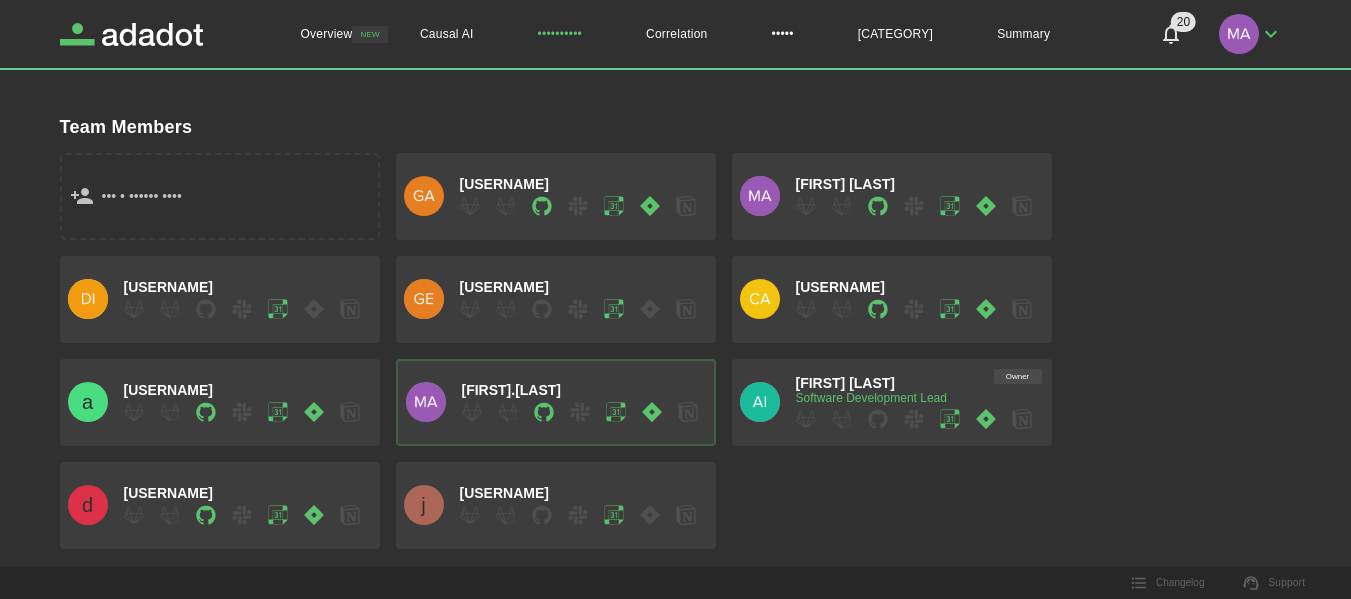 click on "add / invite user [EMAIL]
[EMAIL]
[EMAIL]
[EMAIL]
[EMAIL]
[EMAIL]
Owner Airan Chacón Software Development Lead
[EMAIL]
[EMAIL]" at bounding box center [668, 343] 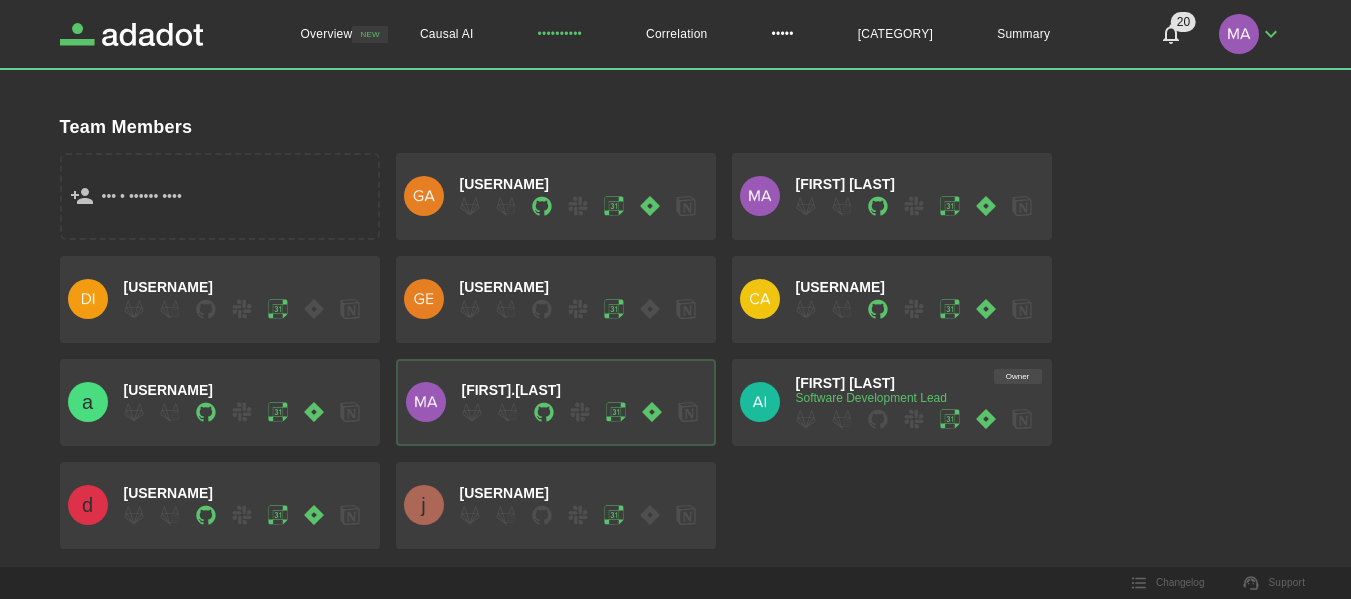 click on "Team Members" at bounding box center [676, 127] 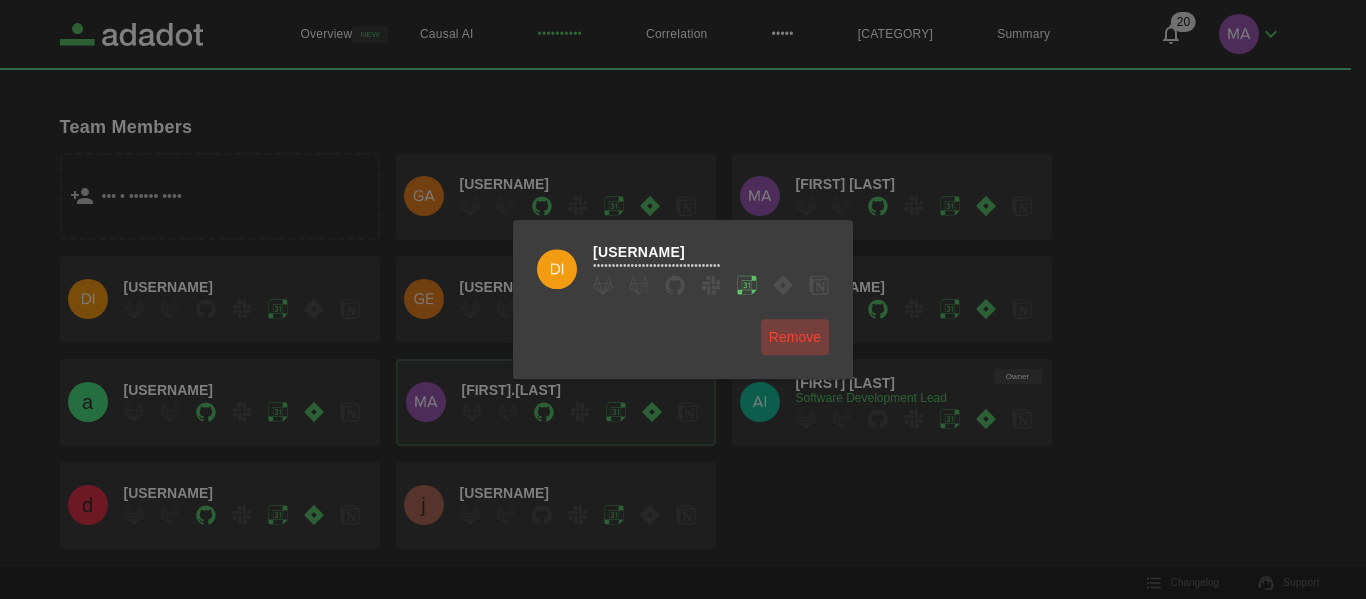 click on "Remove" at bounding box center (795, 337) 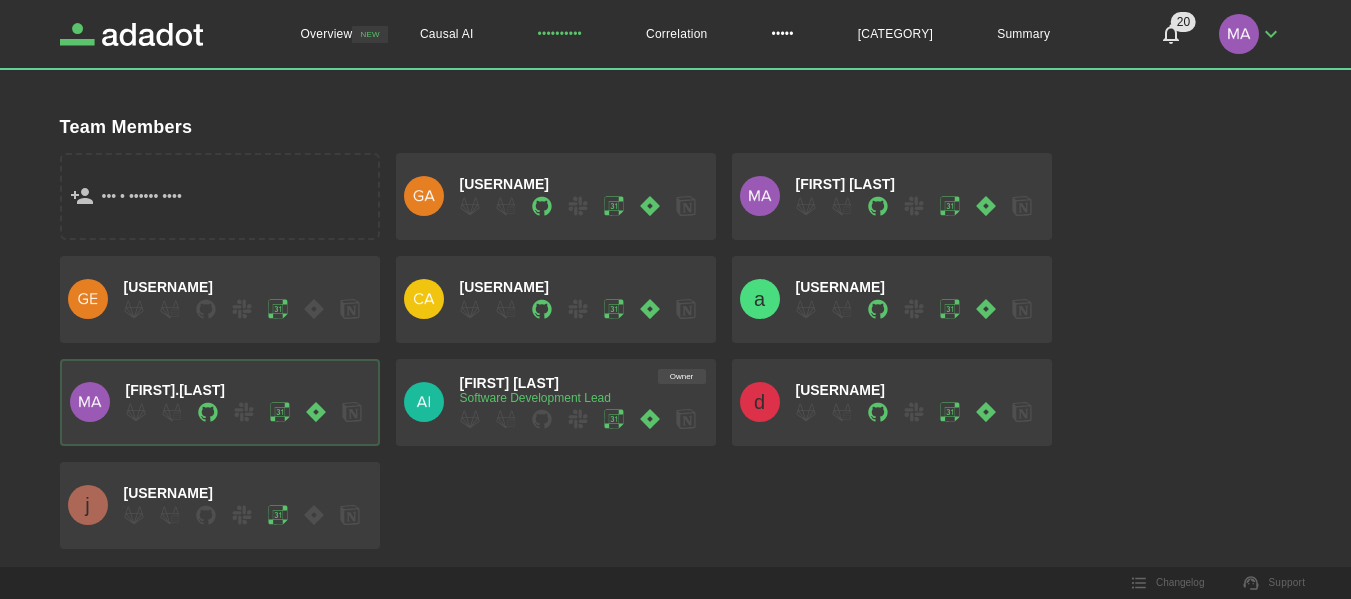click on "add / invite user [EMAIL]
[EMAIL]
[EMAIL]
[EMAIL]
[EMAIL]
[EMAIL]
Owner [PERSON] Software Development Lead
[EMAIL]
[EMAIL]" at bounding box center (668, 343) 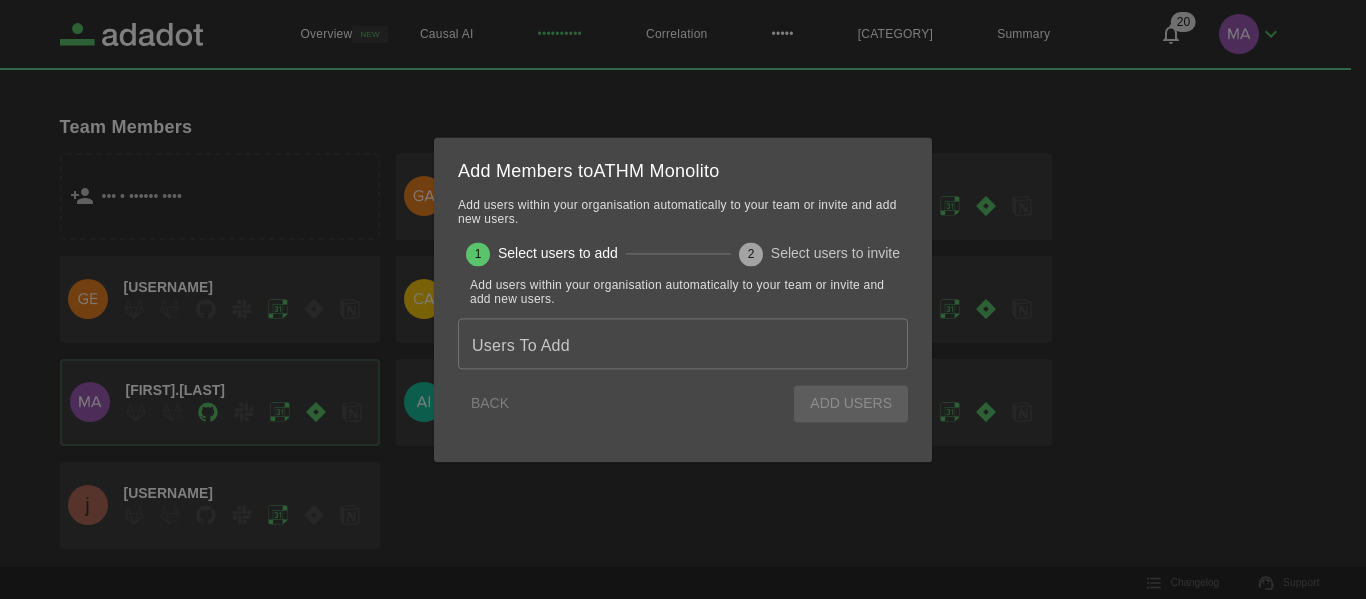 click on "Users To Add" at bounding box center [683, 344] 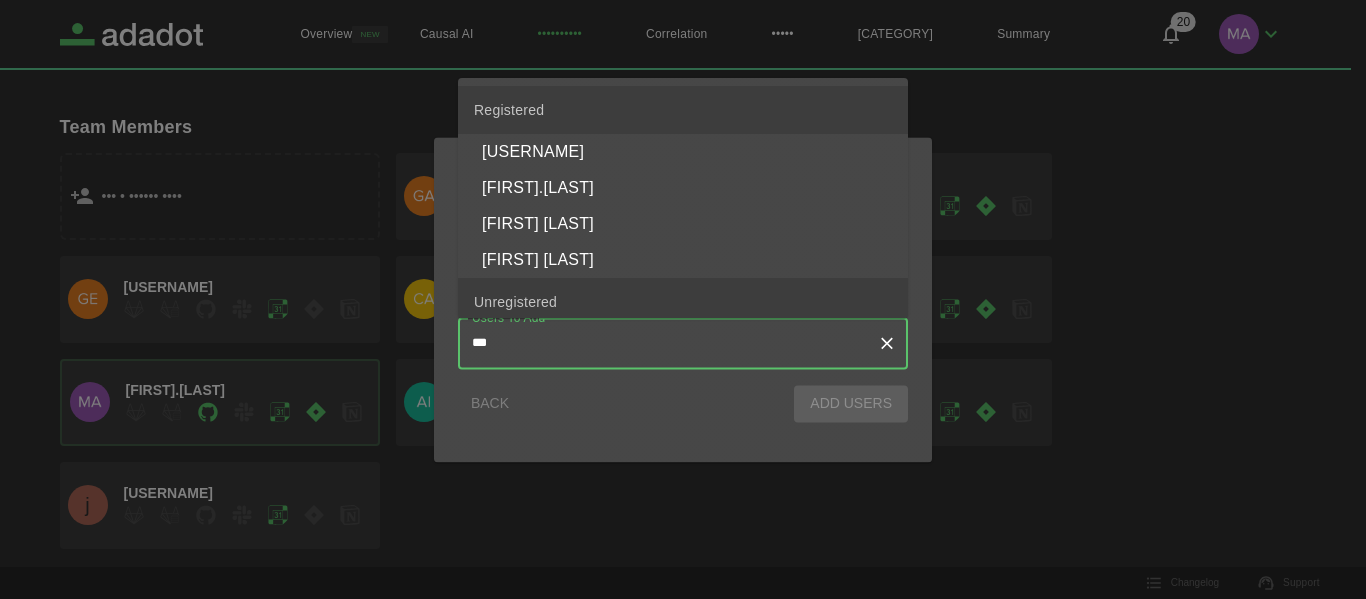 type on "****" 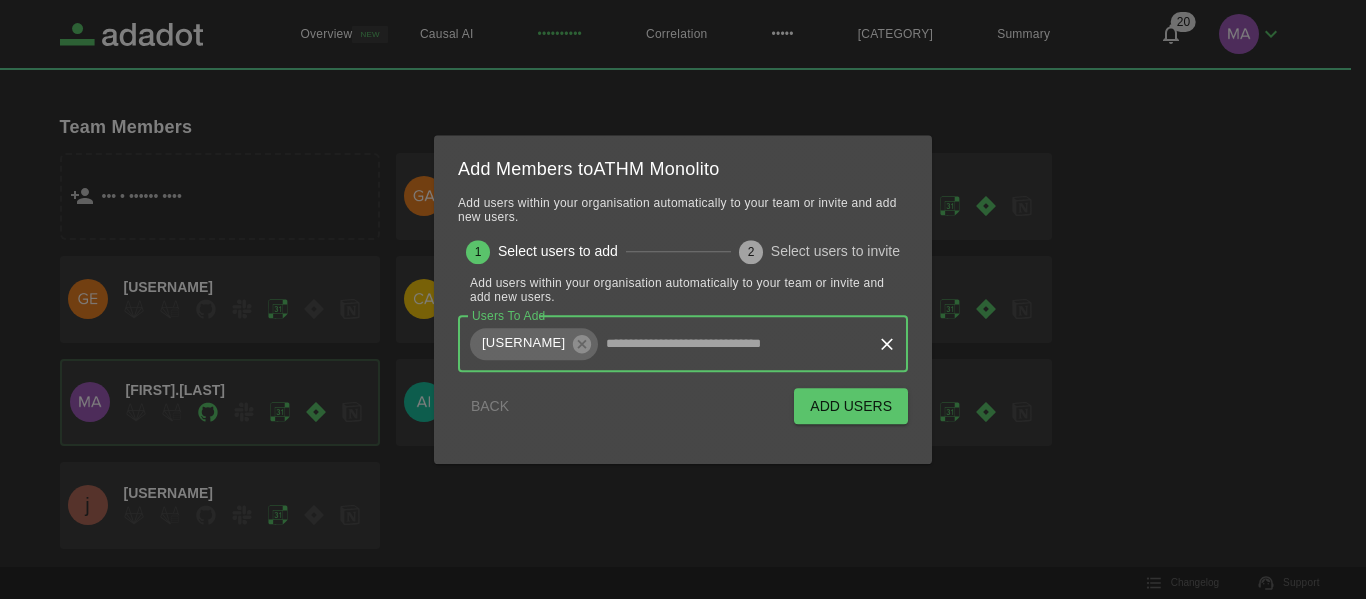 click on "Add Users" at bounding box center (851, 406) 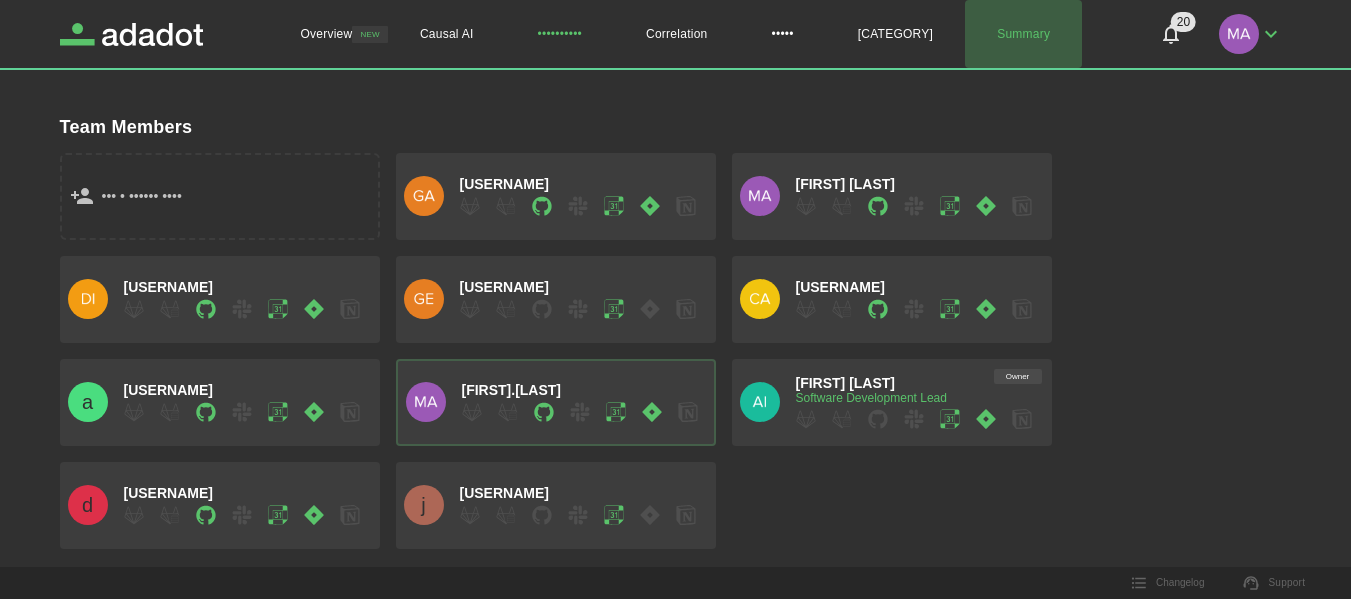 click on "Summary" at bounding box center (1023, 34) 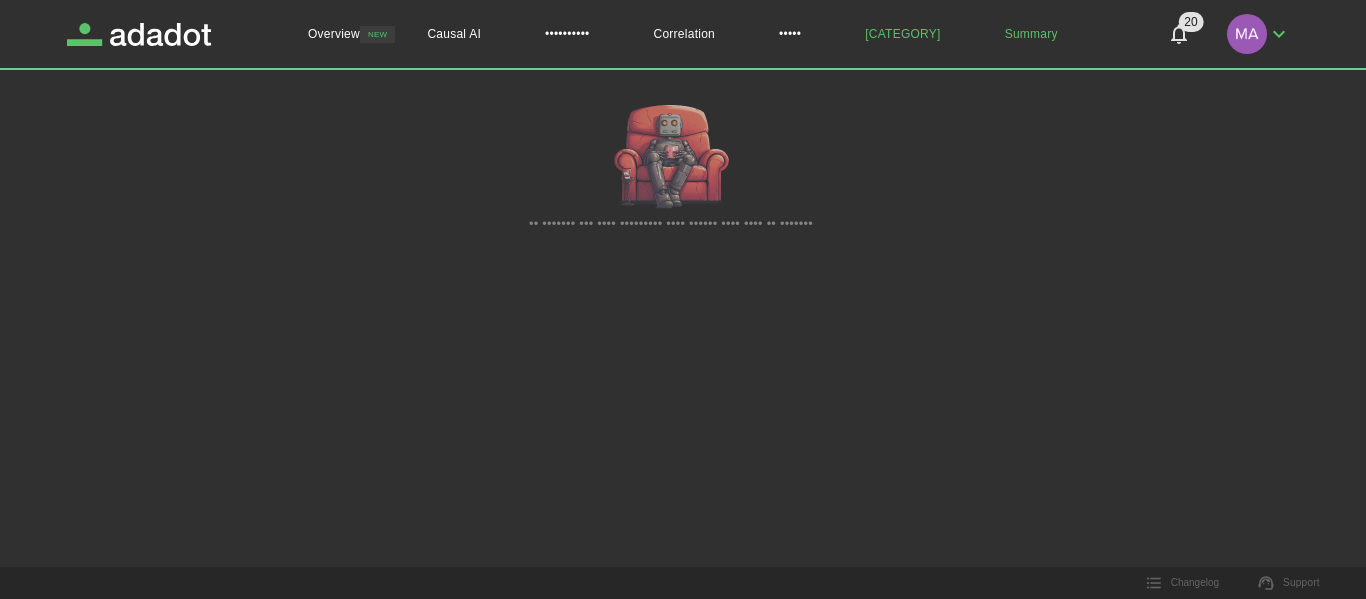 click on "[CATEGORY]" at bounding box center [902, 34] 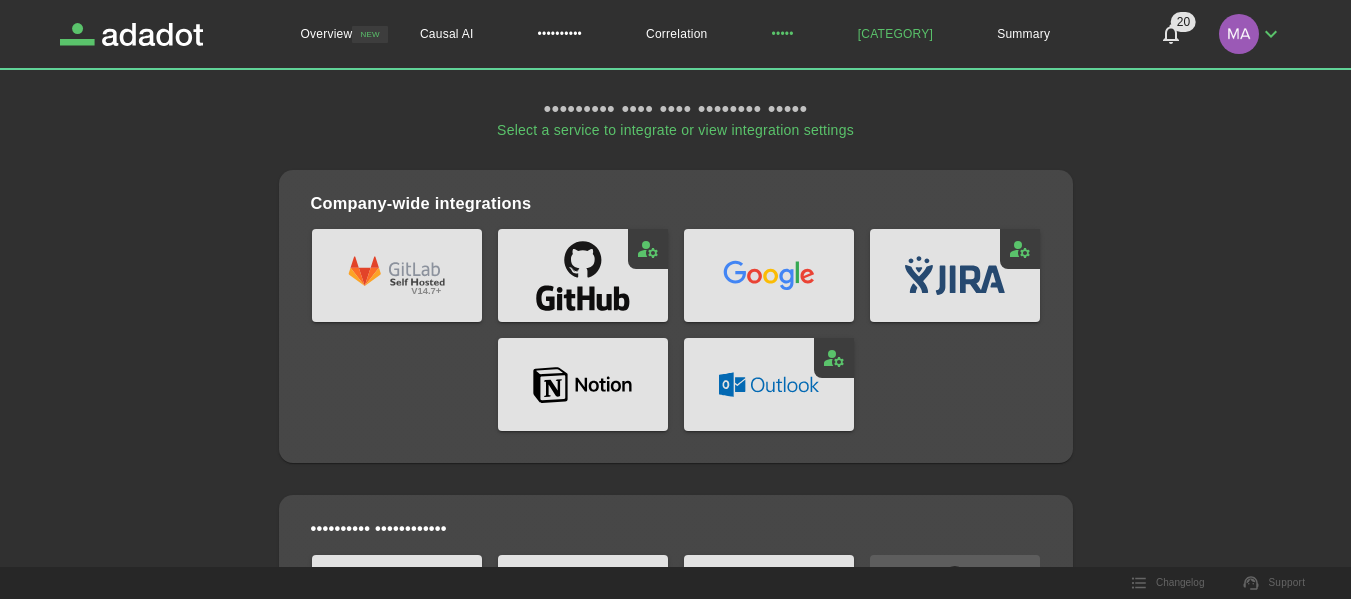 click on "•••••" at bounding box center [782, 34] 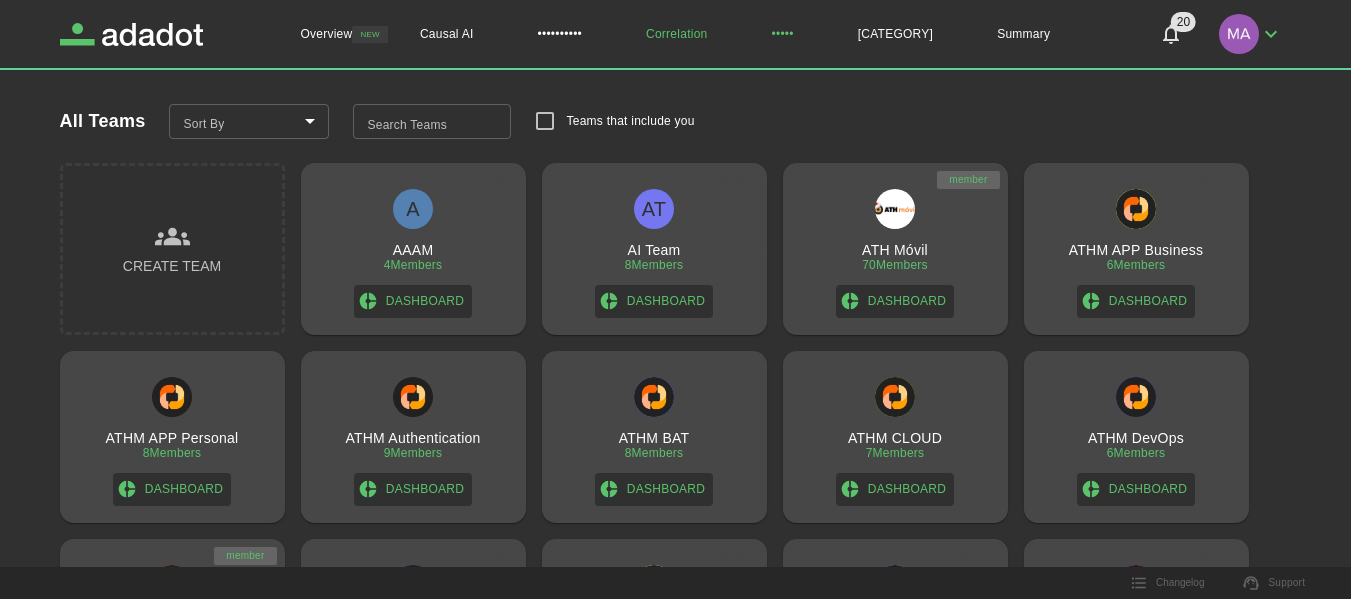 click on "Correlation" at bounding box center (676, 34) 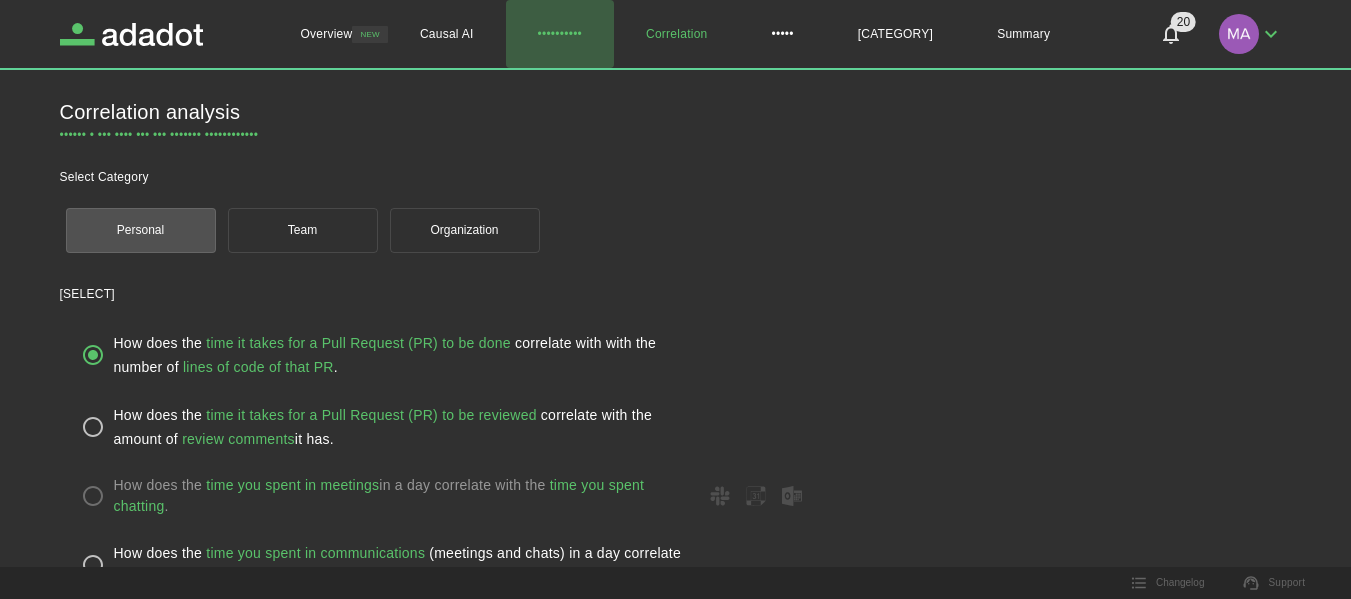 click on "••••••••••" at bounding box center (560, 34) 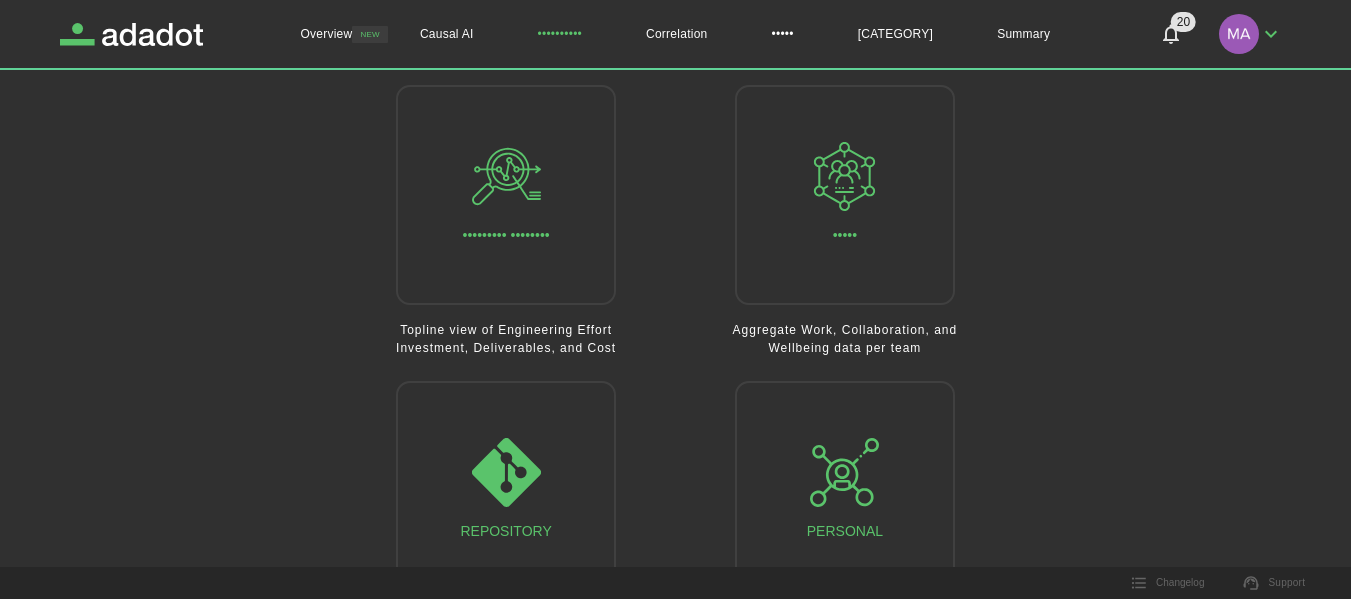 scroll, scrollTop: 153, scrollLeft: 0, axis: vertical 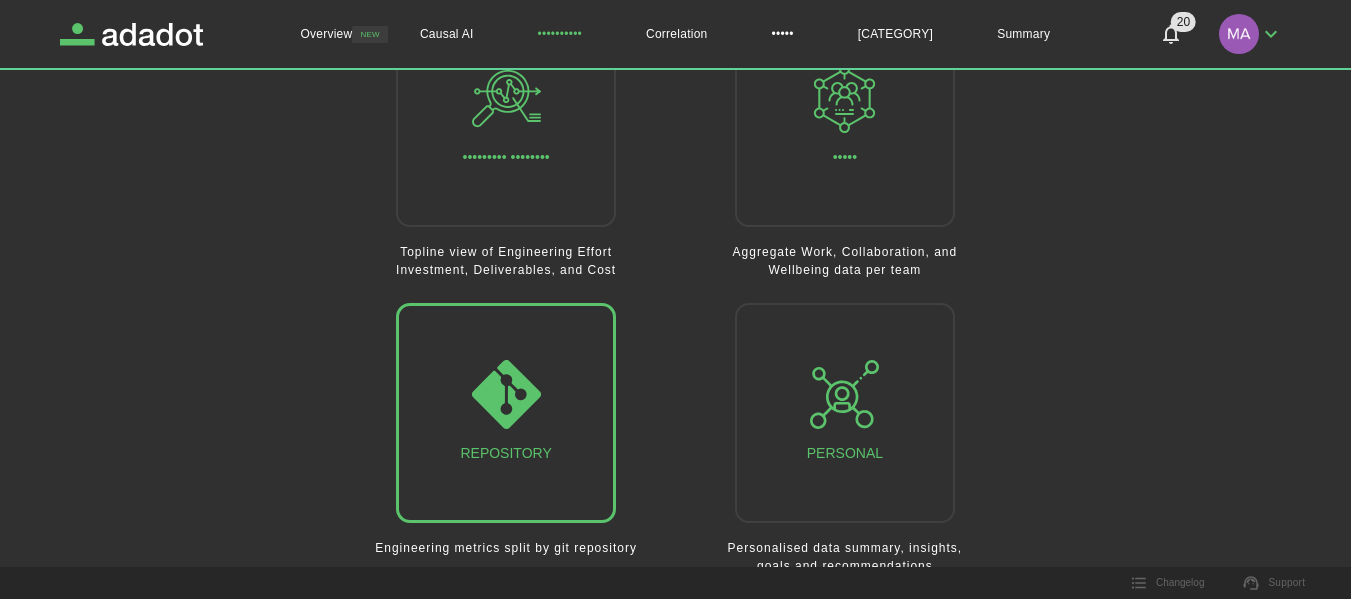 click on "Repository" at bounding box center (505, 413) 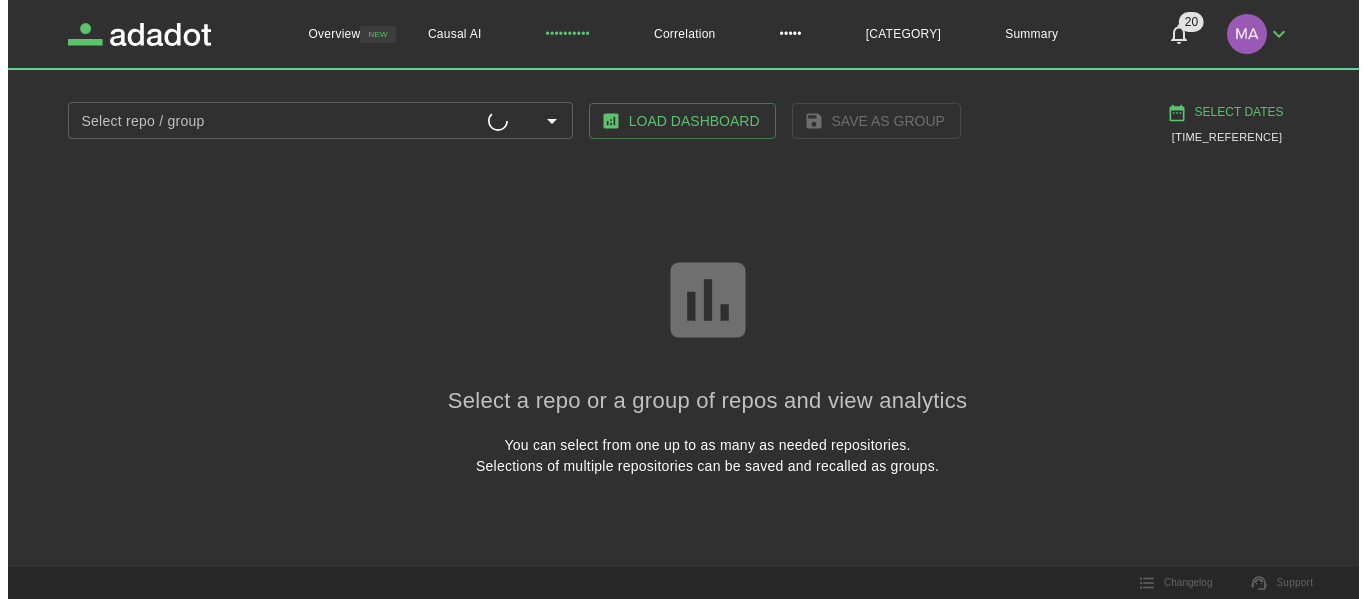 scroll, scrollTop: 0, scrollLeft: 0, axis: both 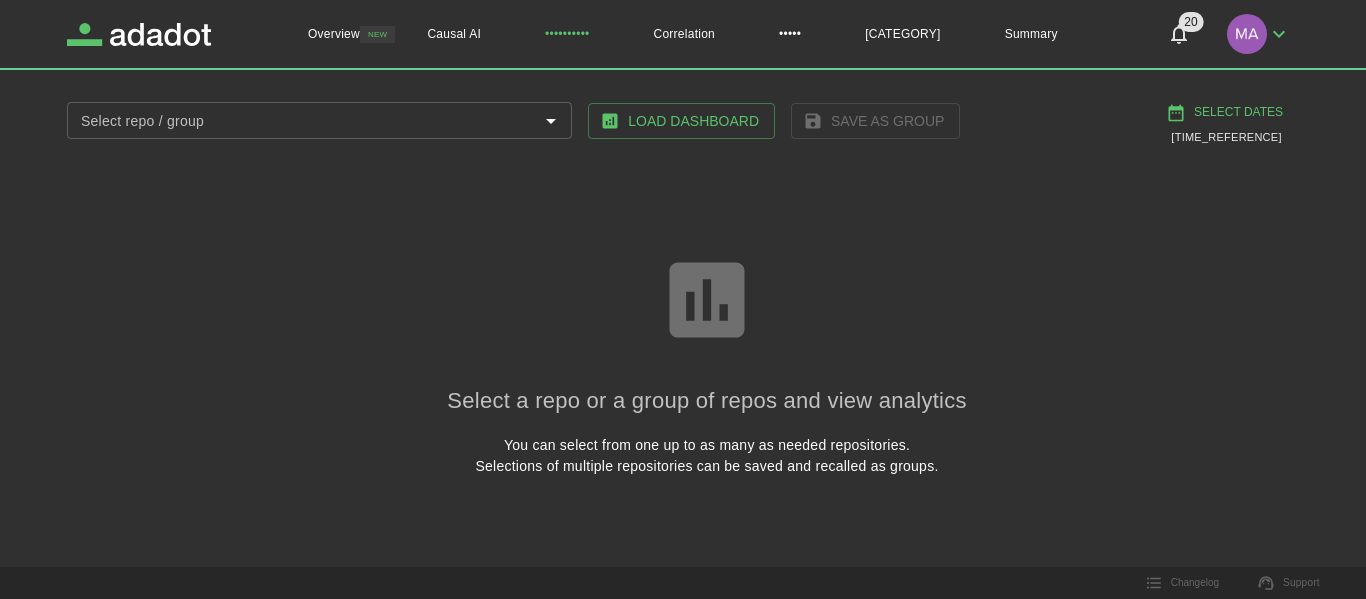 click on "Select a repo or a group of repos and view analytics You can select from one up to as many as needed repositories. Selections of multiple repositories can be saved and recalled as groups." at bounding box center (707, 364) 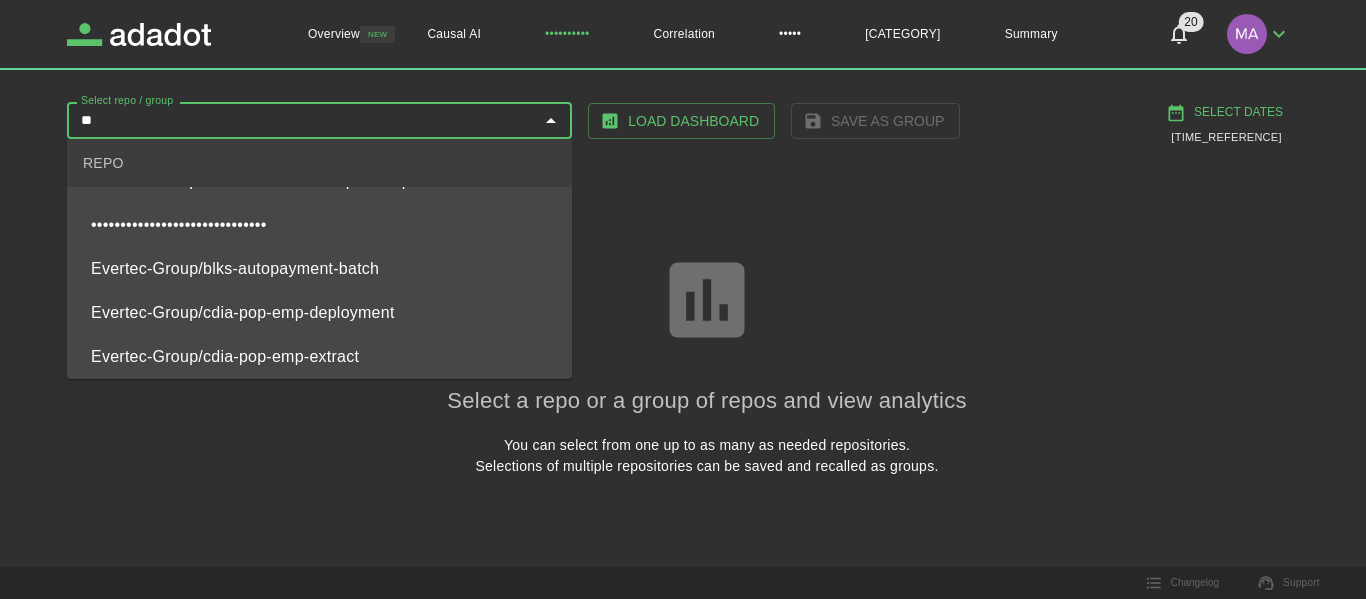 scroll, scrollTop: 0, scrollLeft: 0, axis: both 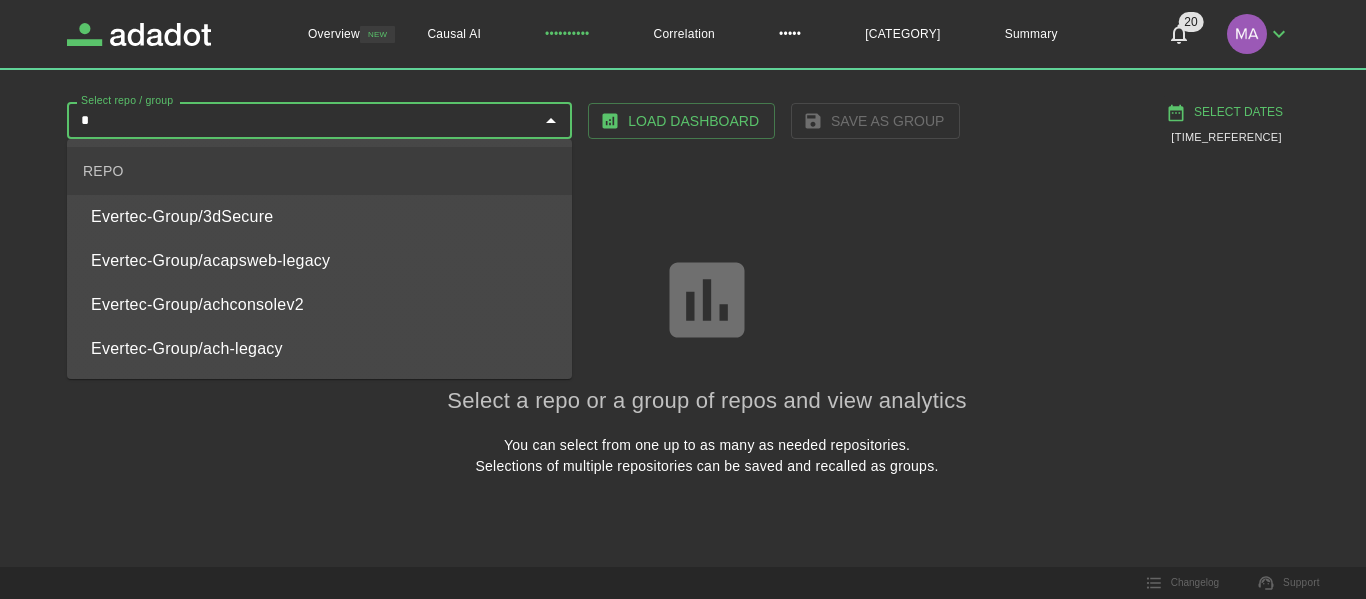 type 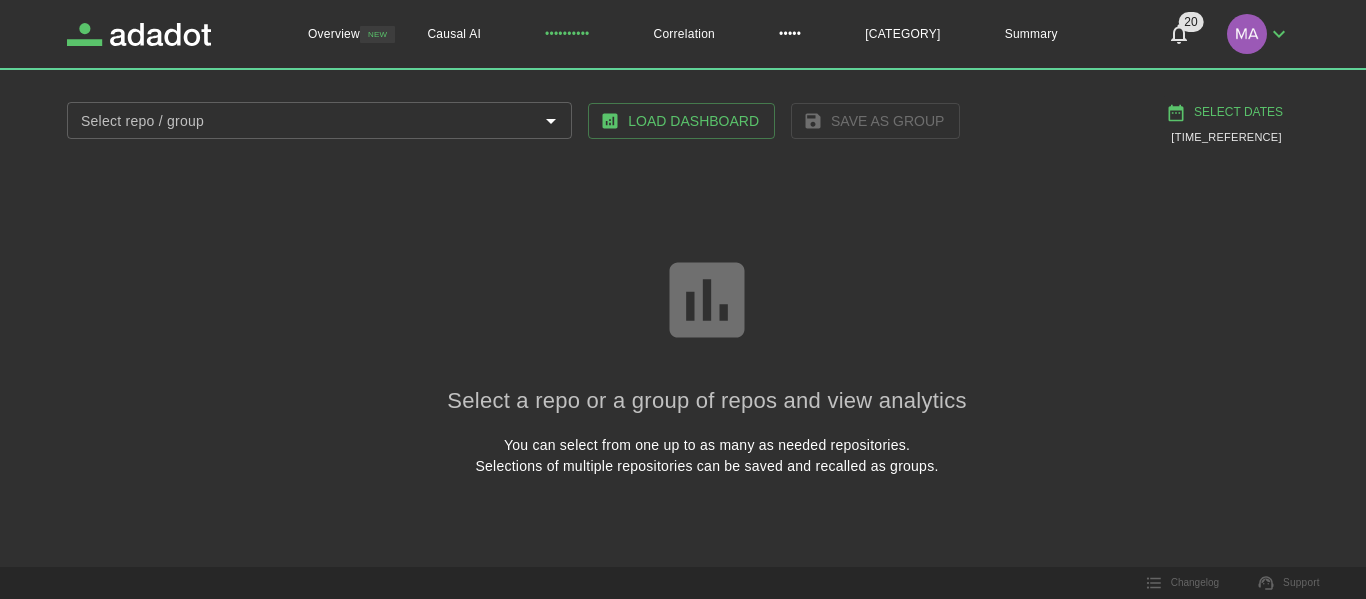 click on "Select a repo or a group of repos and view analytics You can select from one up to as many as needed repositories. Selections of multiple repositories can be saved and recalled as groups." at bounding box center [707, 364] 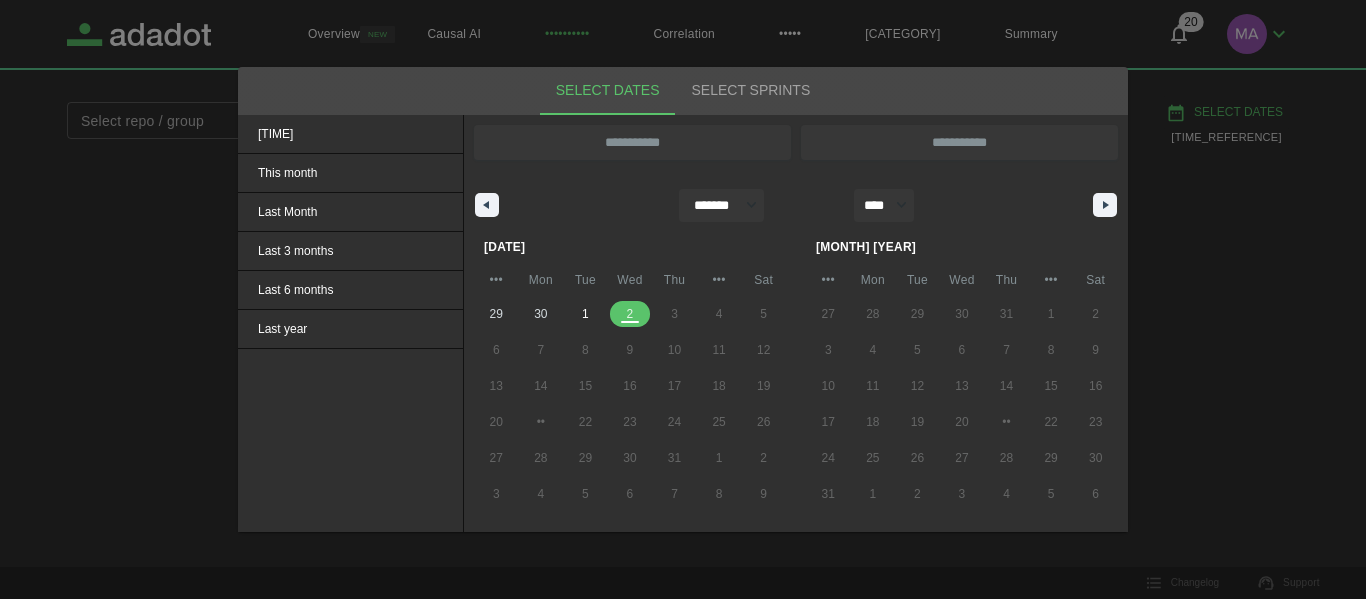 click at bounding box center [683, 299] 